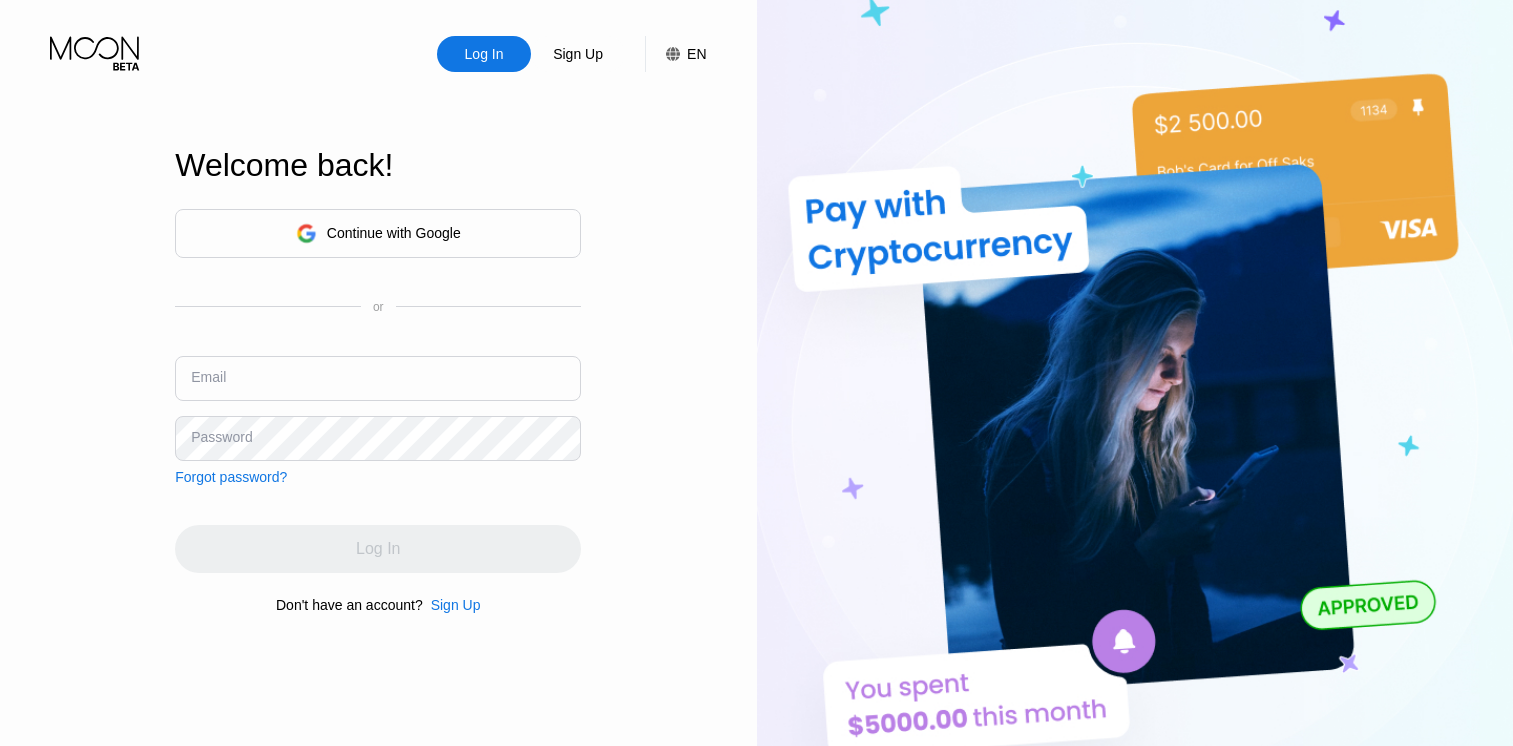 scroll, scrollTop: 0, scrollLeft: 0, axis: both 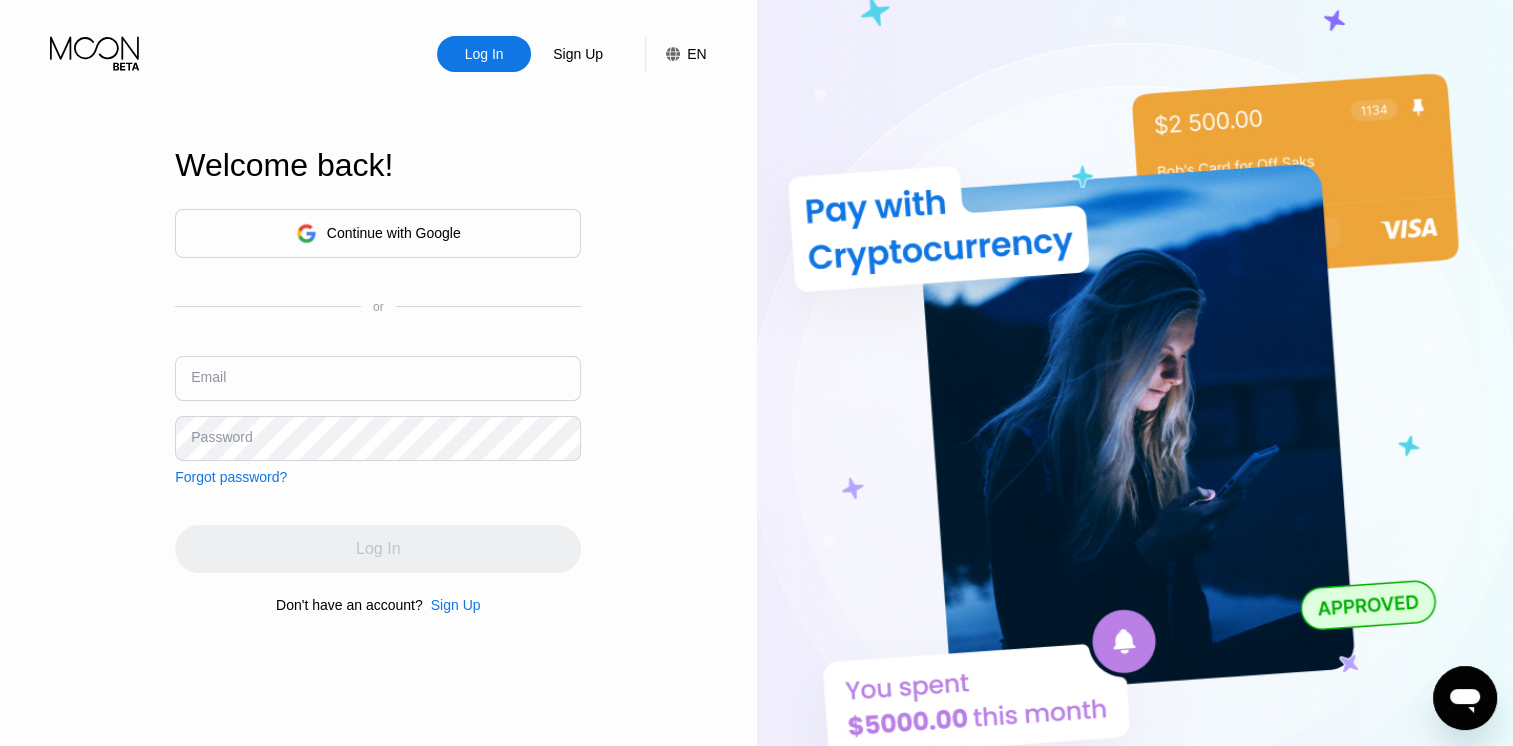 click at bounding box center (378, 378) 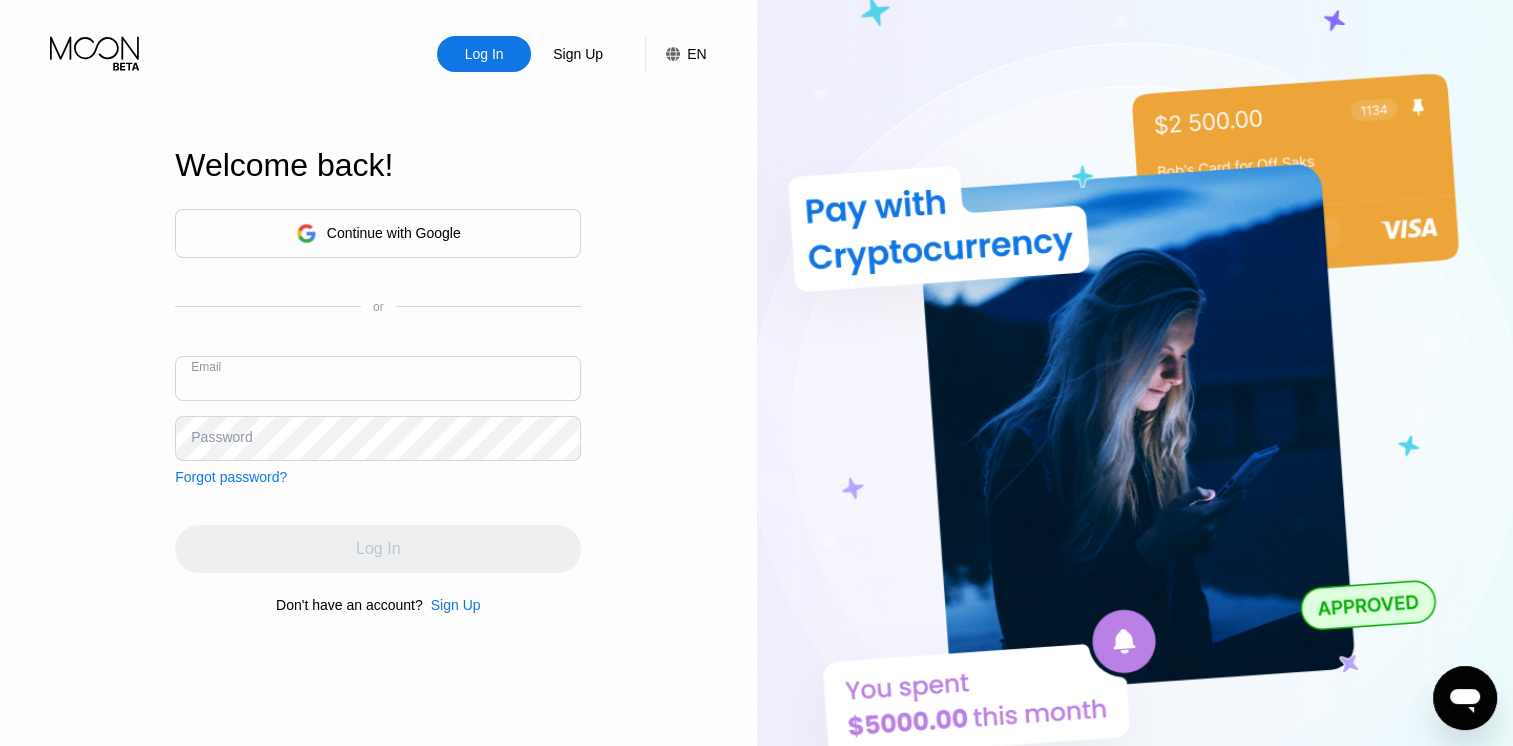 paste on "[EMAIL]" 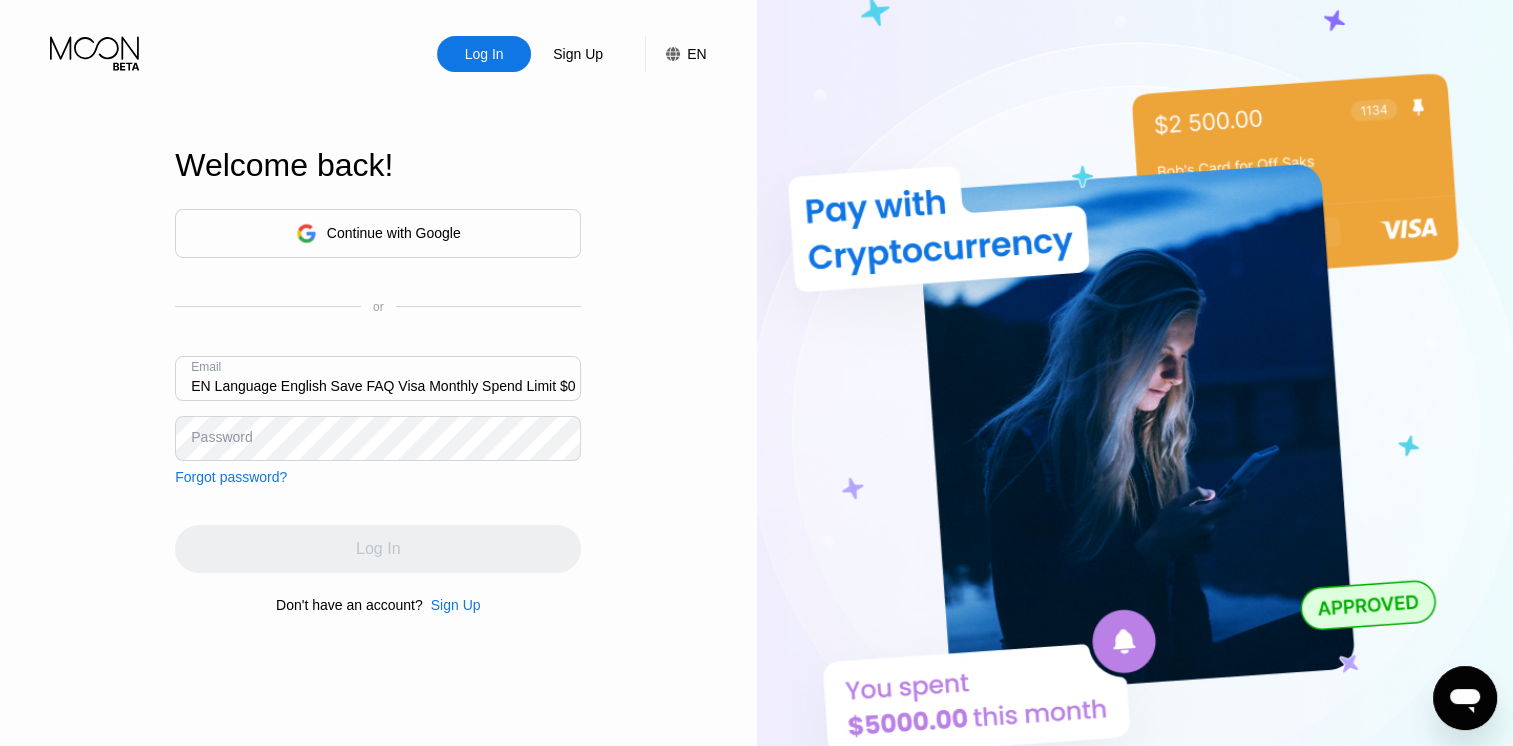type on "[EMAIL]" 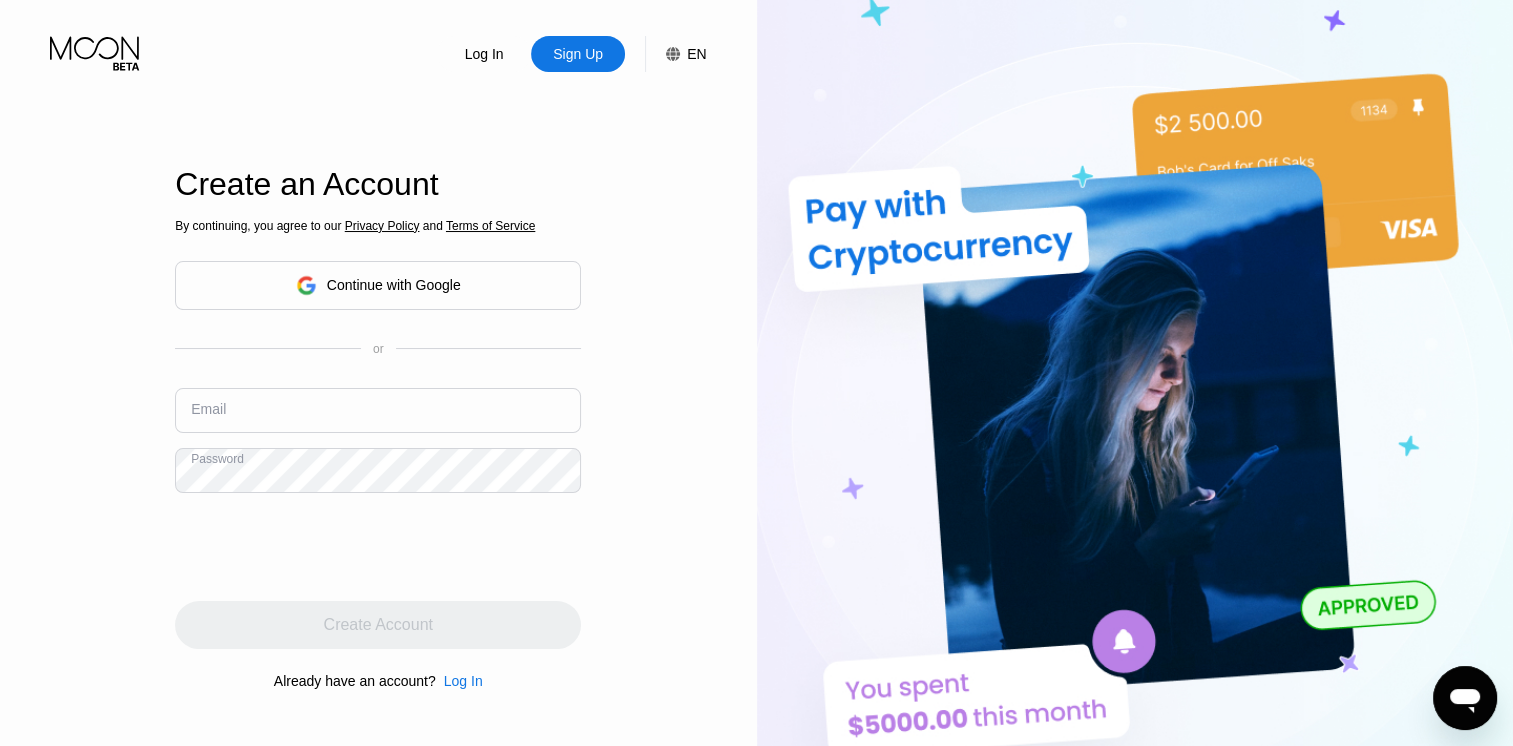 drag, startPoint x: 290, startPoint y: 410, endPoint x: 313, endPoint y: 410, distance: 23 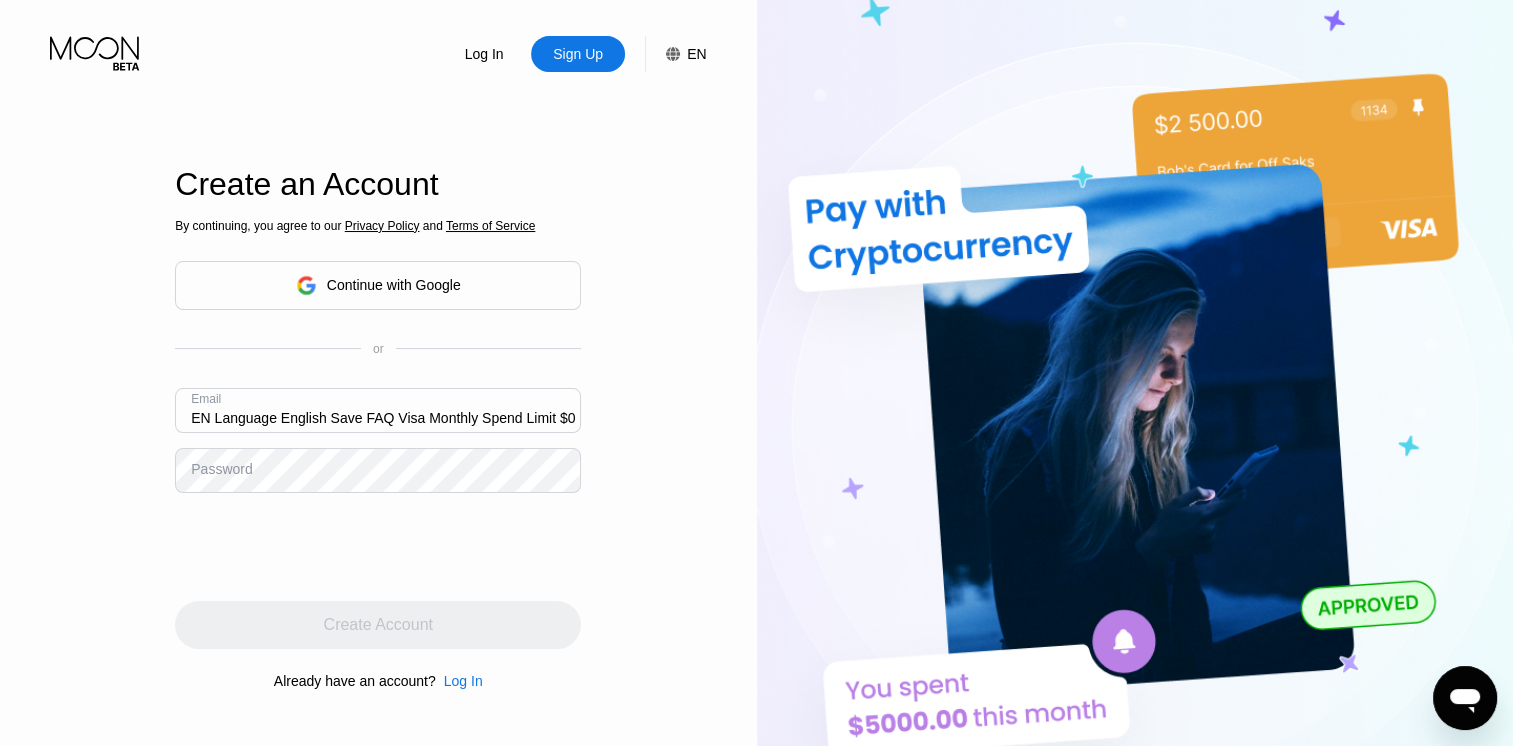 type on "[EMAIL]" 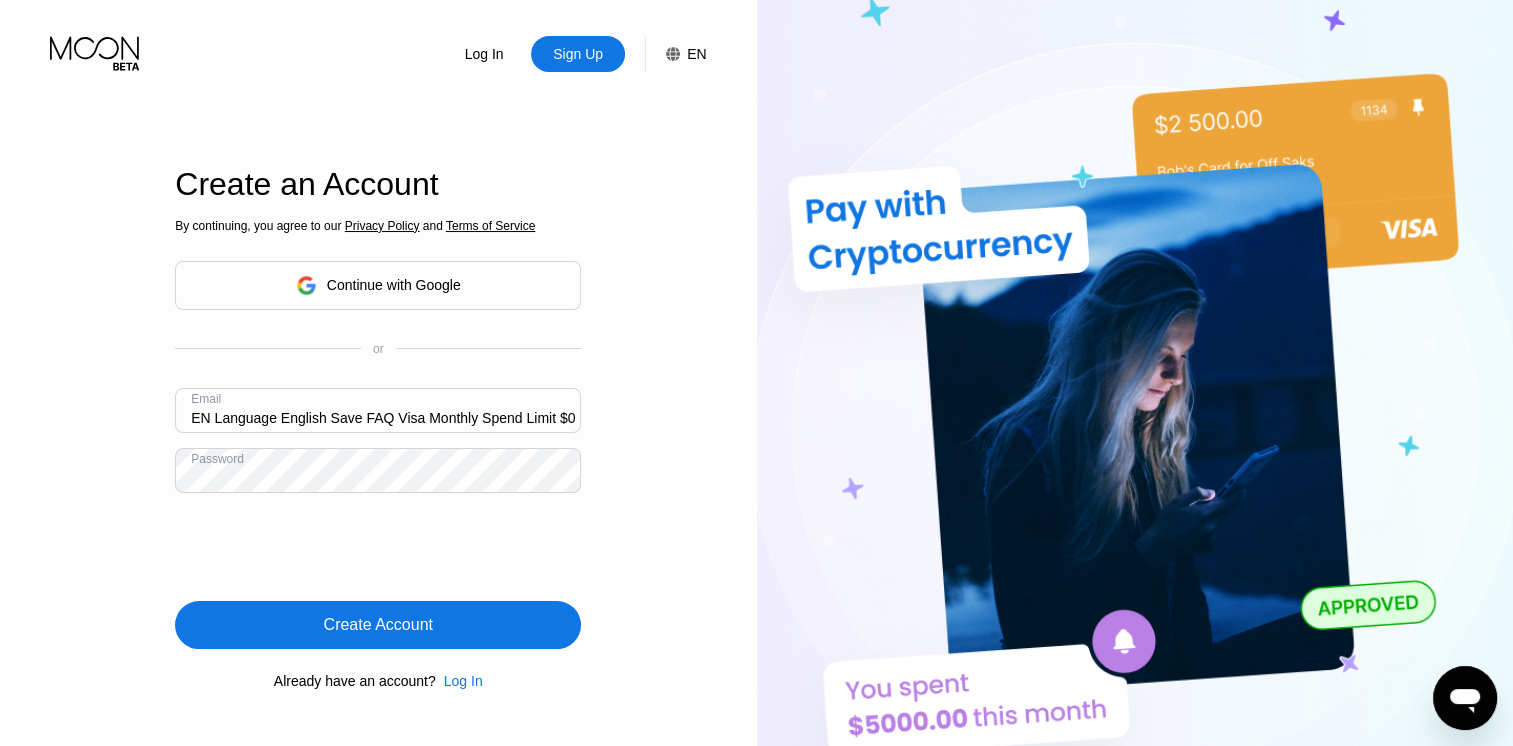 click on "Log In Sign Up EN Language English Save Create an Account By continuing, you agree to our   Privacy Policy   and   Terms of Service Continue with Google or Email top3rab@yahoo.com Password Create Account Already have an account? Log In" at bounding box center (378, 410) 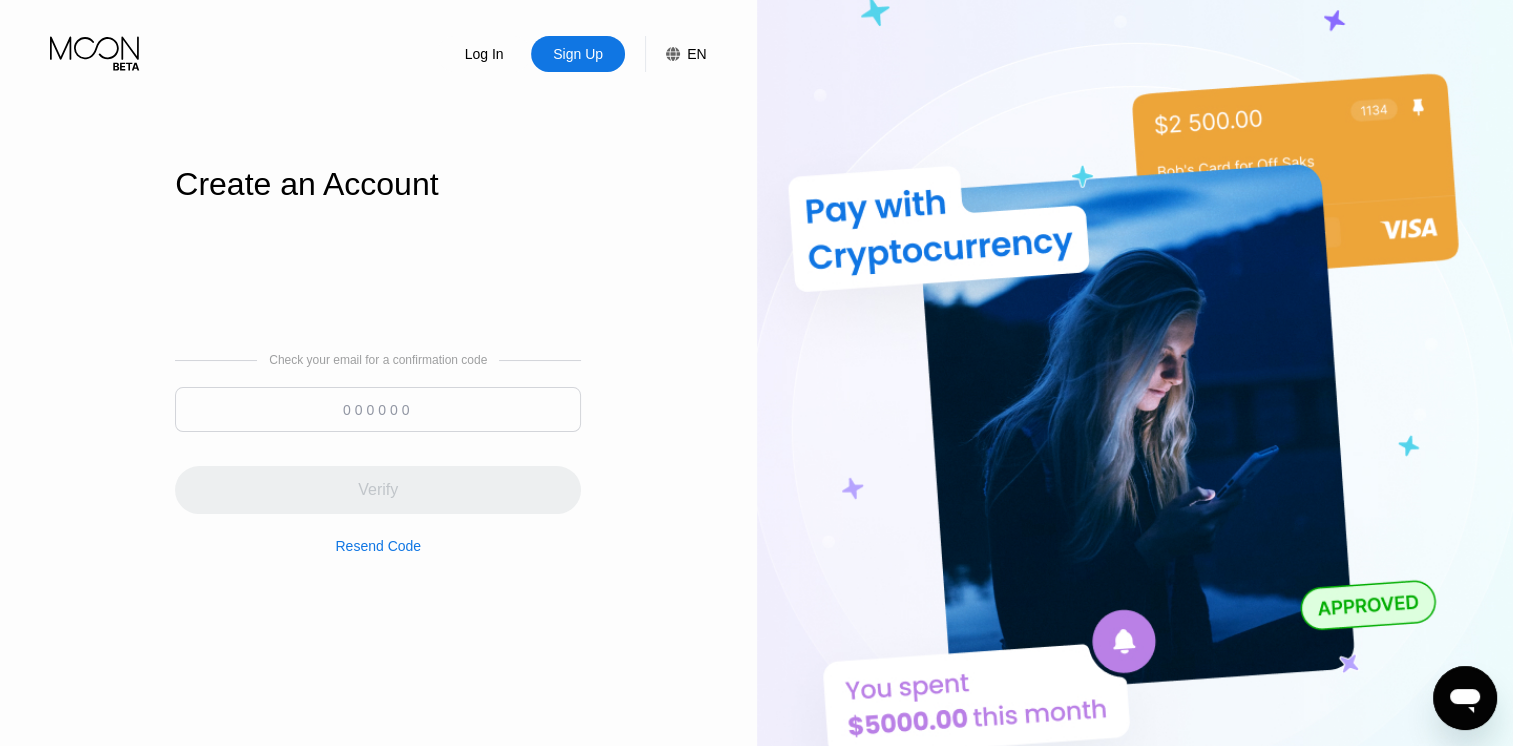 click at bounding box center (378, 409) 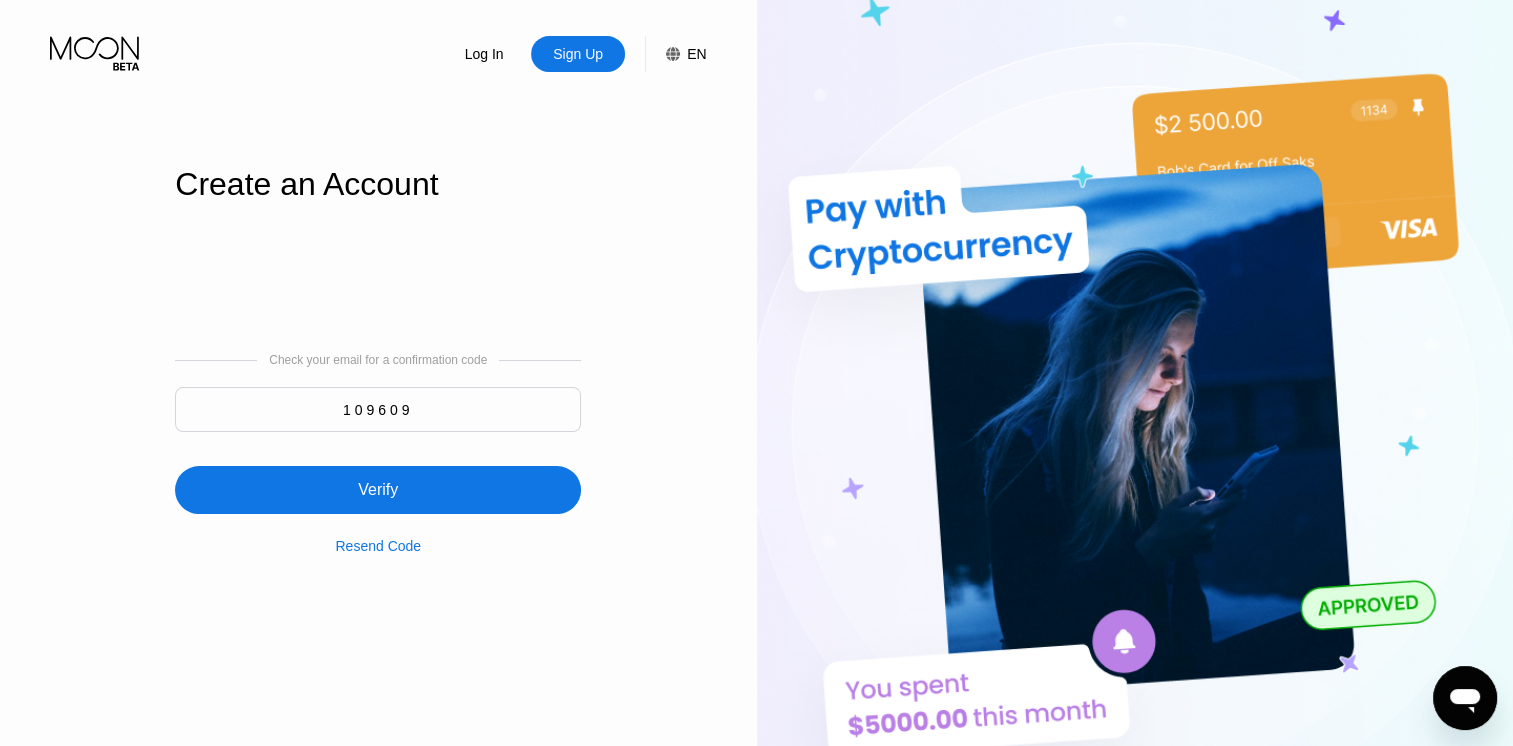 type on "109609" 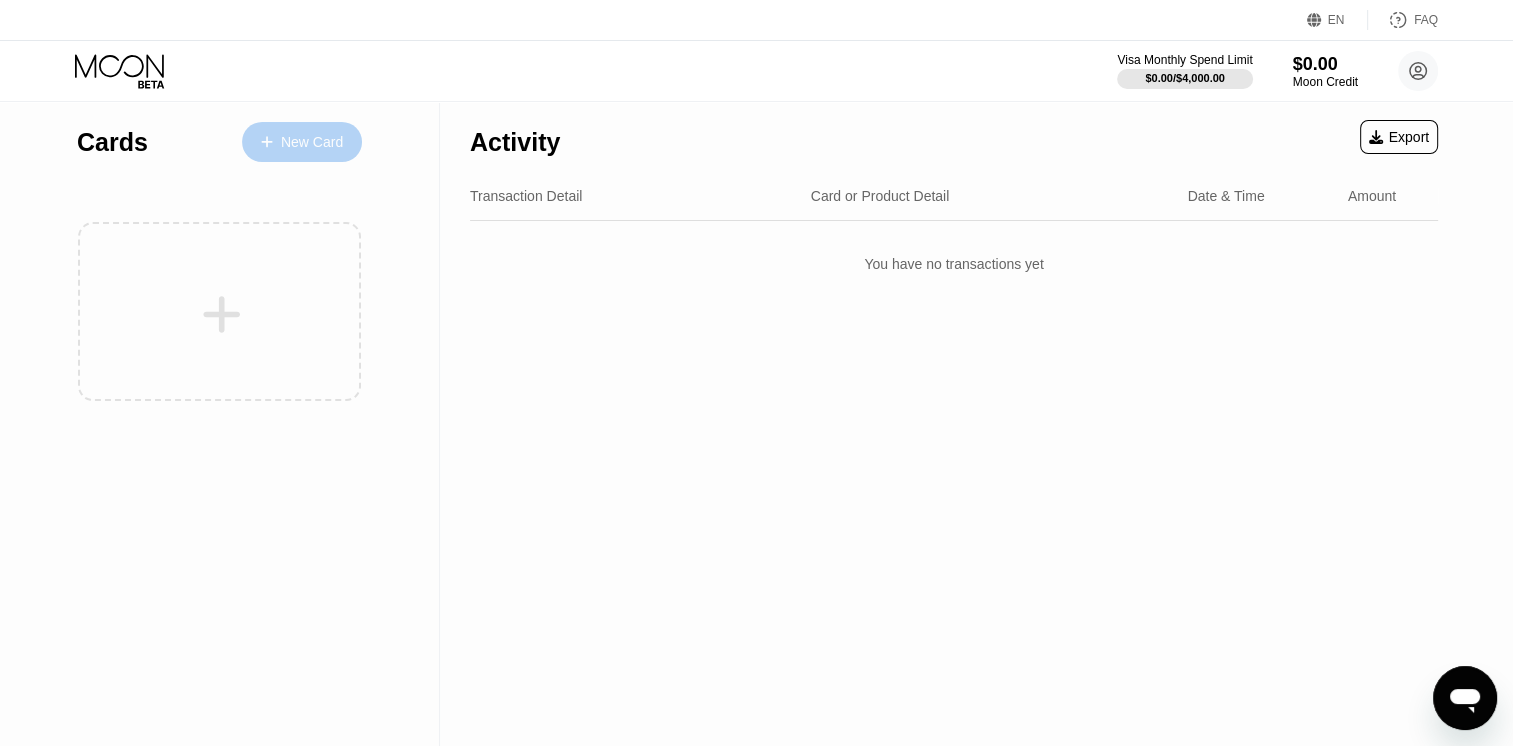 click on "New Card" at bounding box center [312, 142] 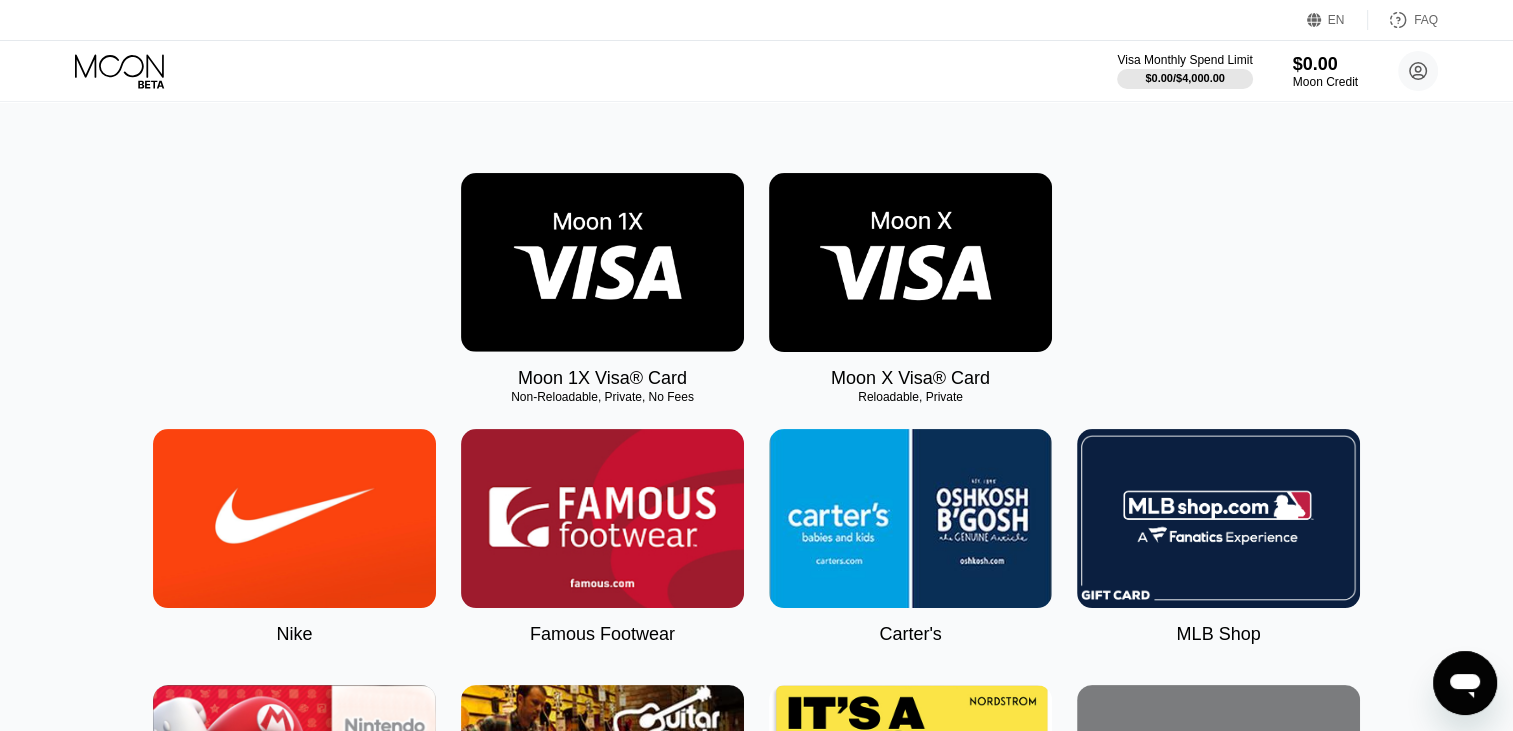 scroll, scrollTop: 223, scrollLeft: 0, axis: vertical 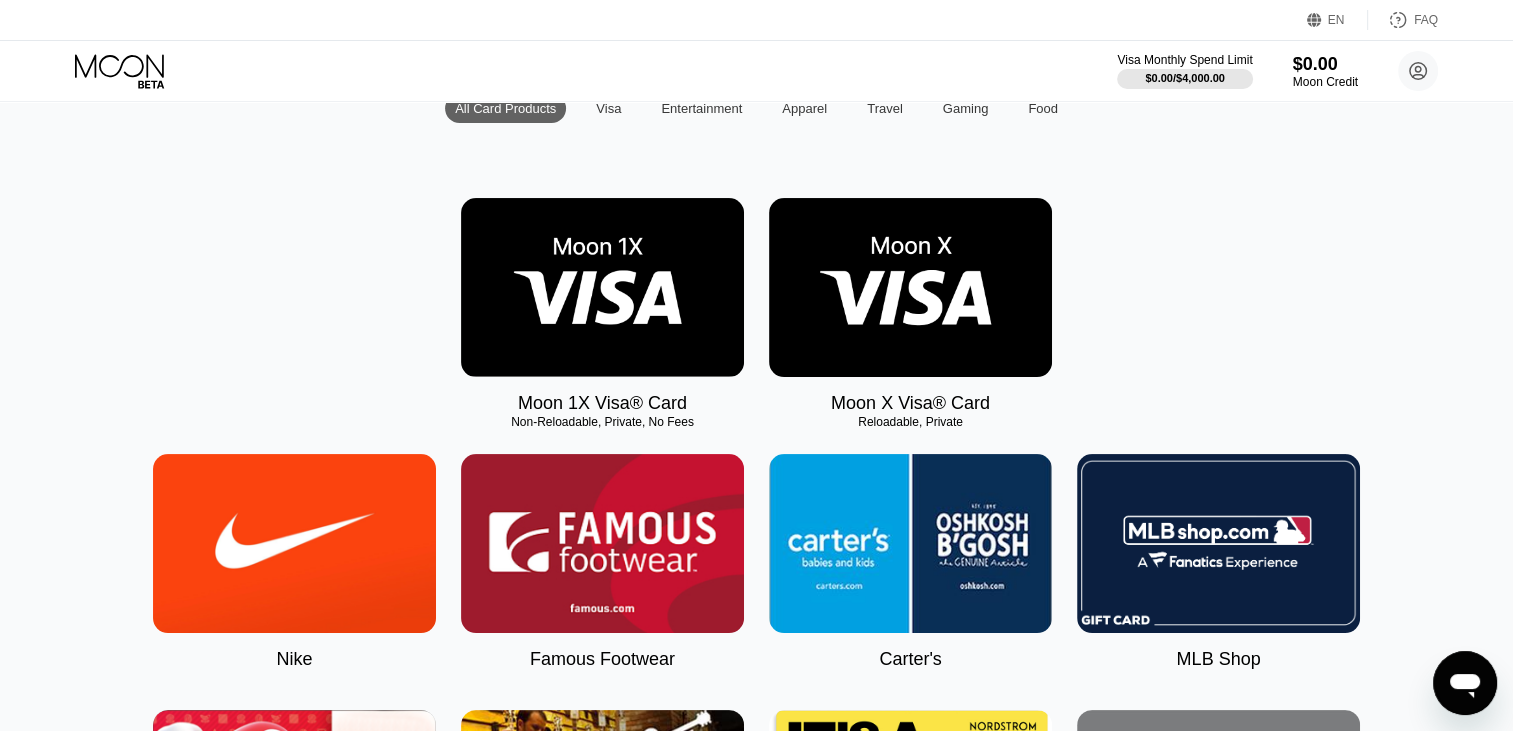 click on "Non-Reloadable, Private, No Fees" at bounding box center [602, 422] 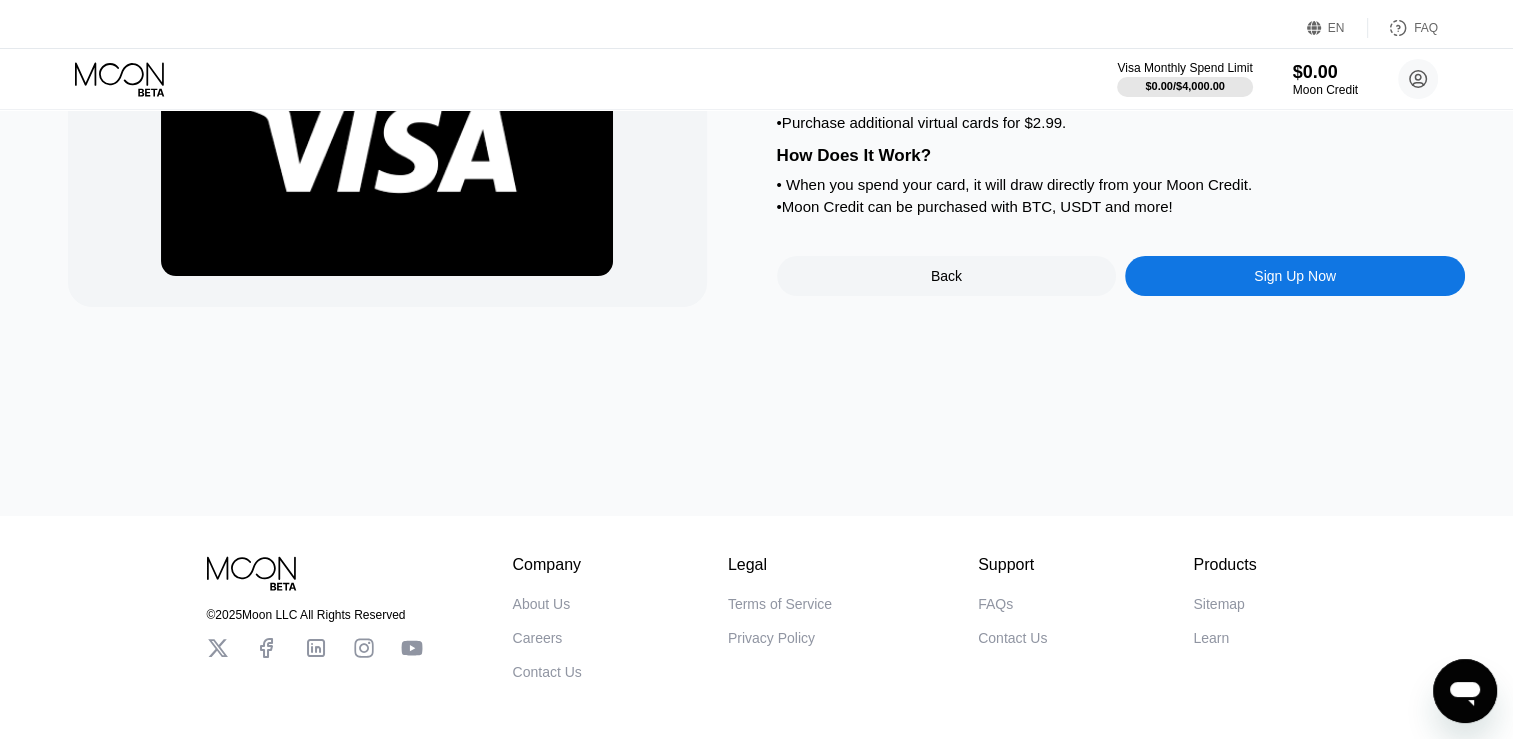 scroll, scrollTop: 0, scrollLeft: 0, axis: both 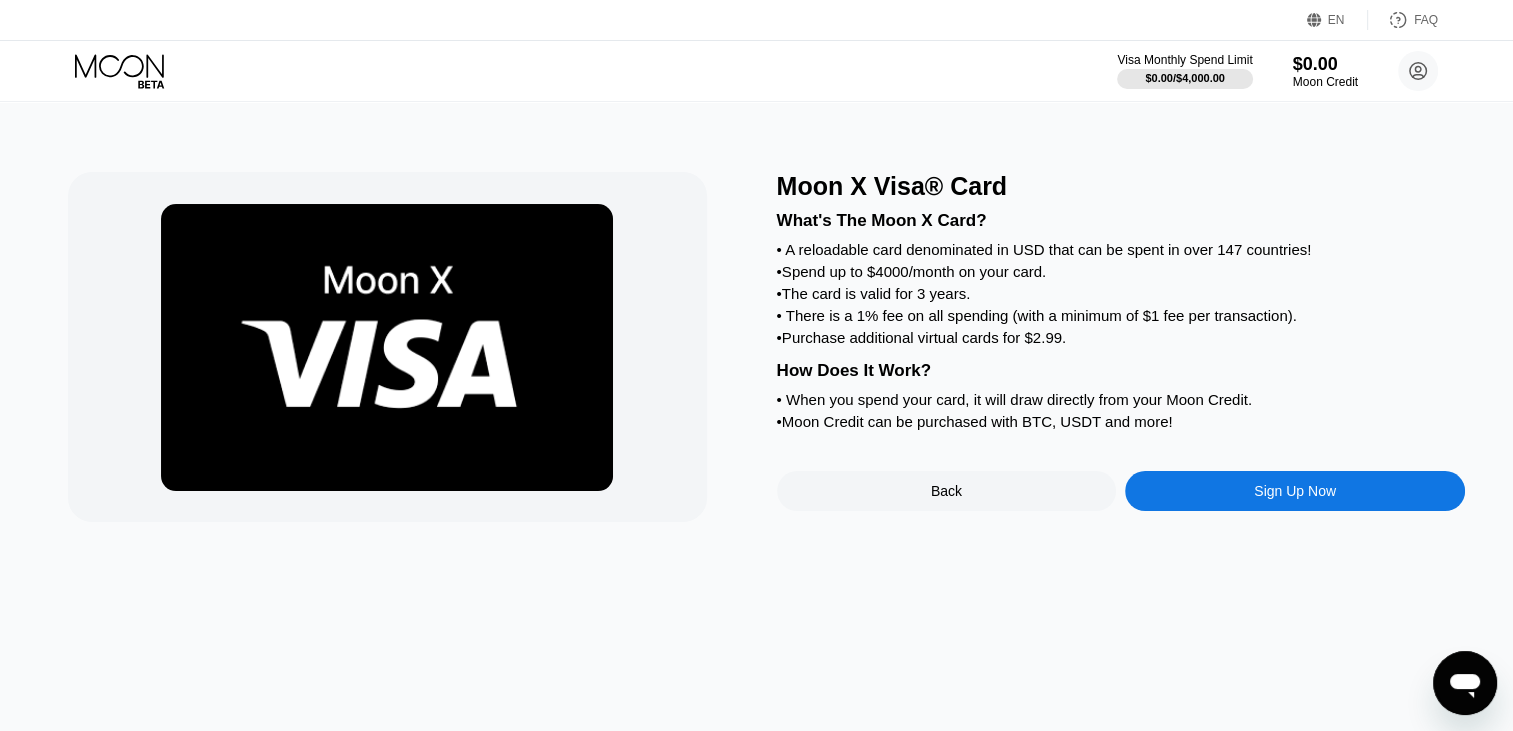 click on "Sign Up Now" at bounding box center (1295, 491) 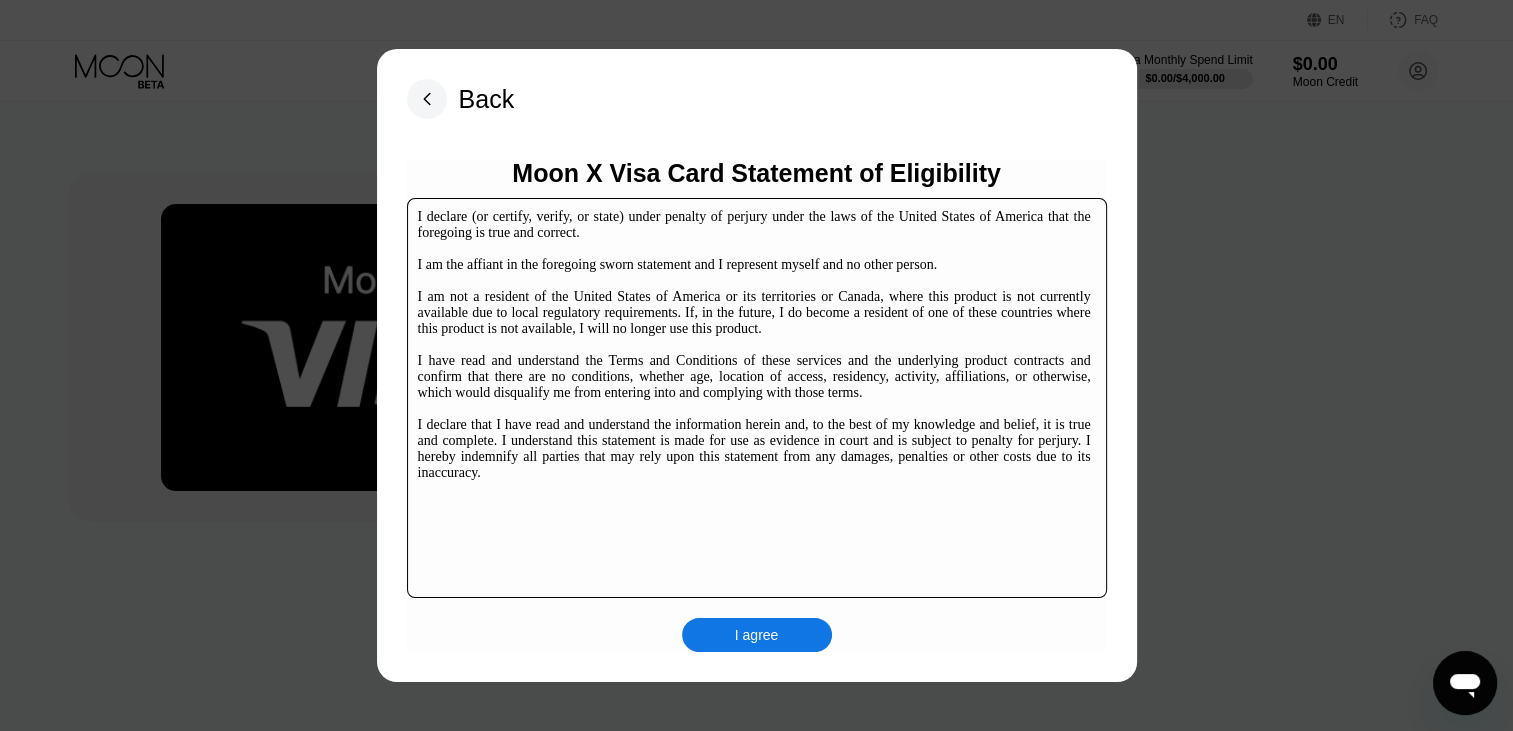 click on "I agree" at bounding box center [757, 635] 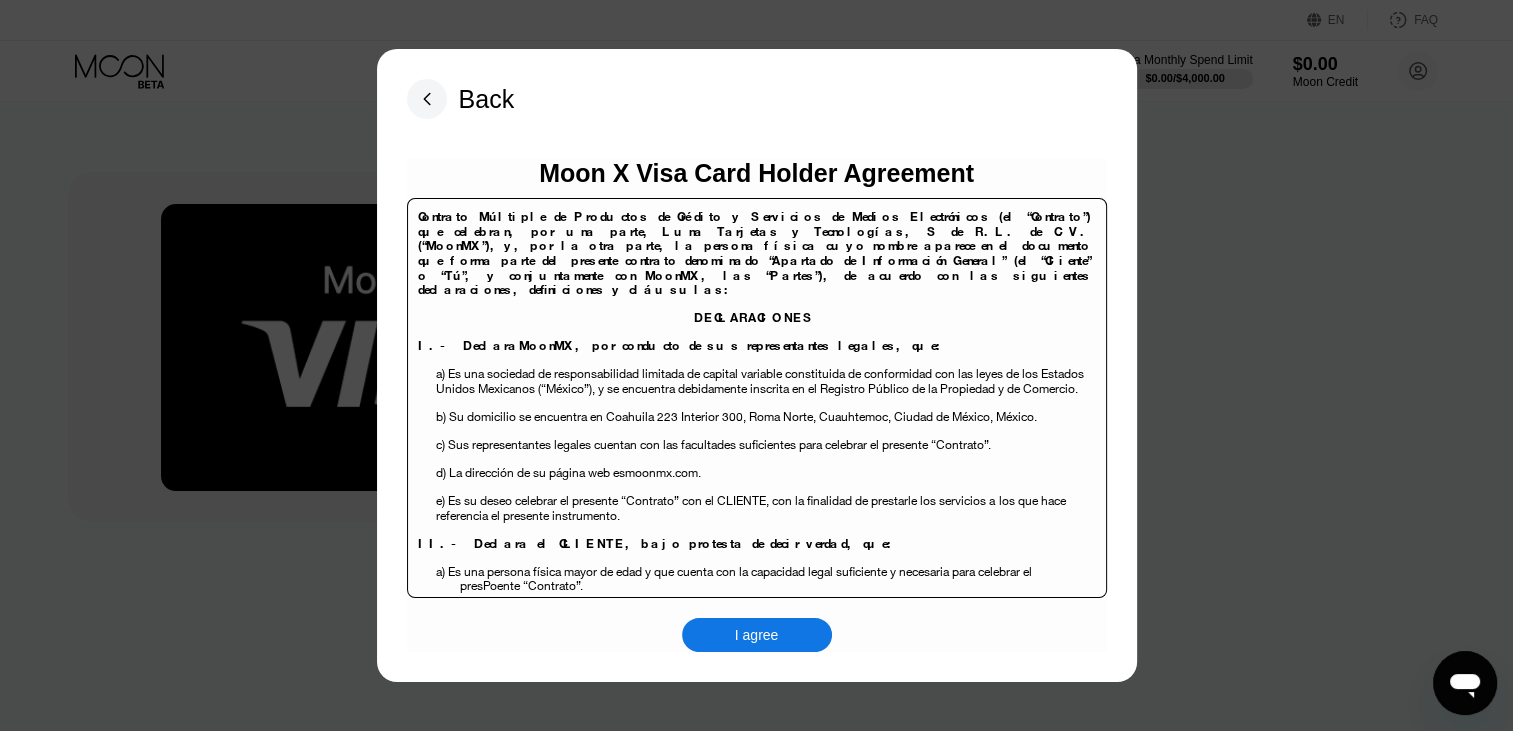 click on "I agree" at bounding box center (757, 635) 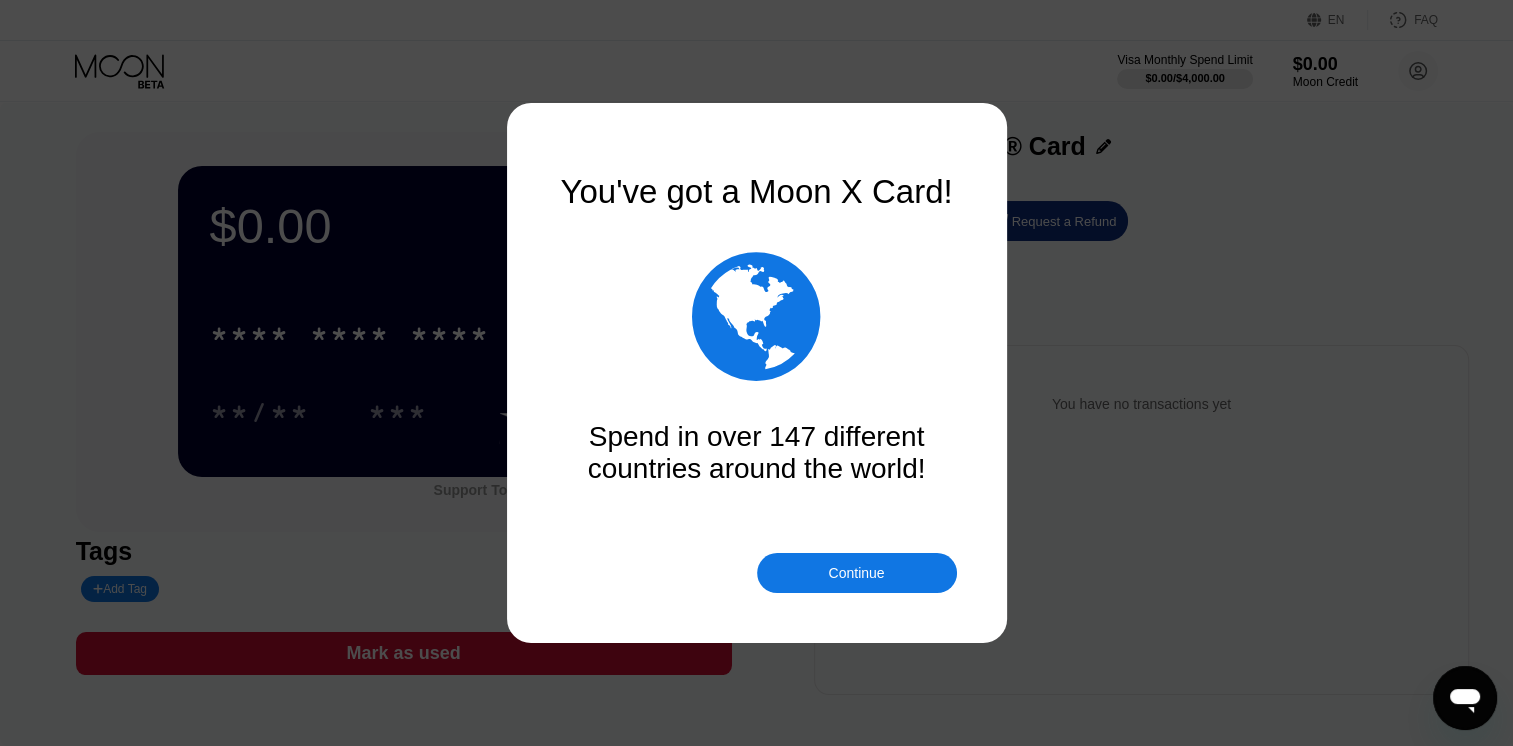click on "Continue" at bounding box center [856, 573] 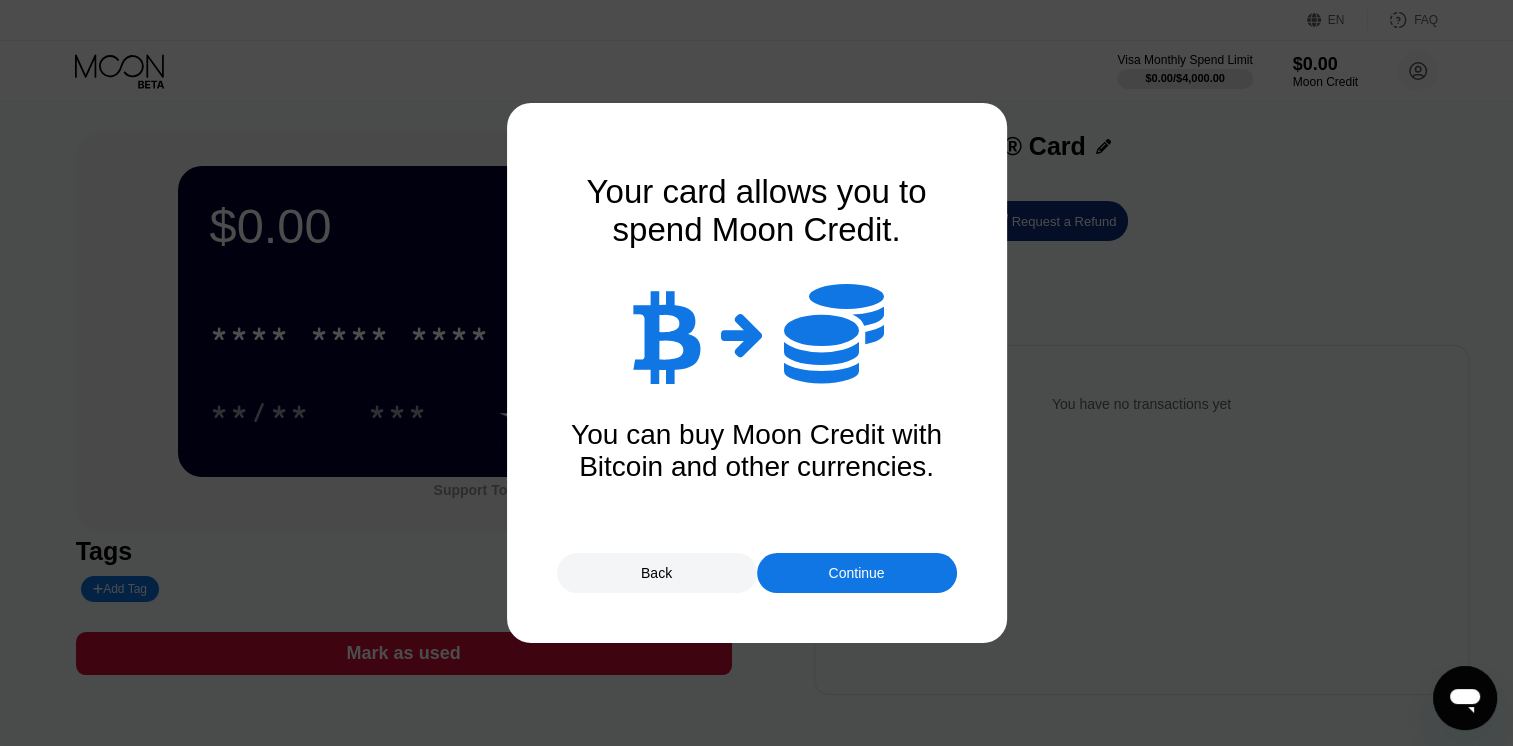 click on "Continue" at bounding box center (857, 573) 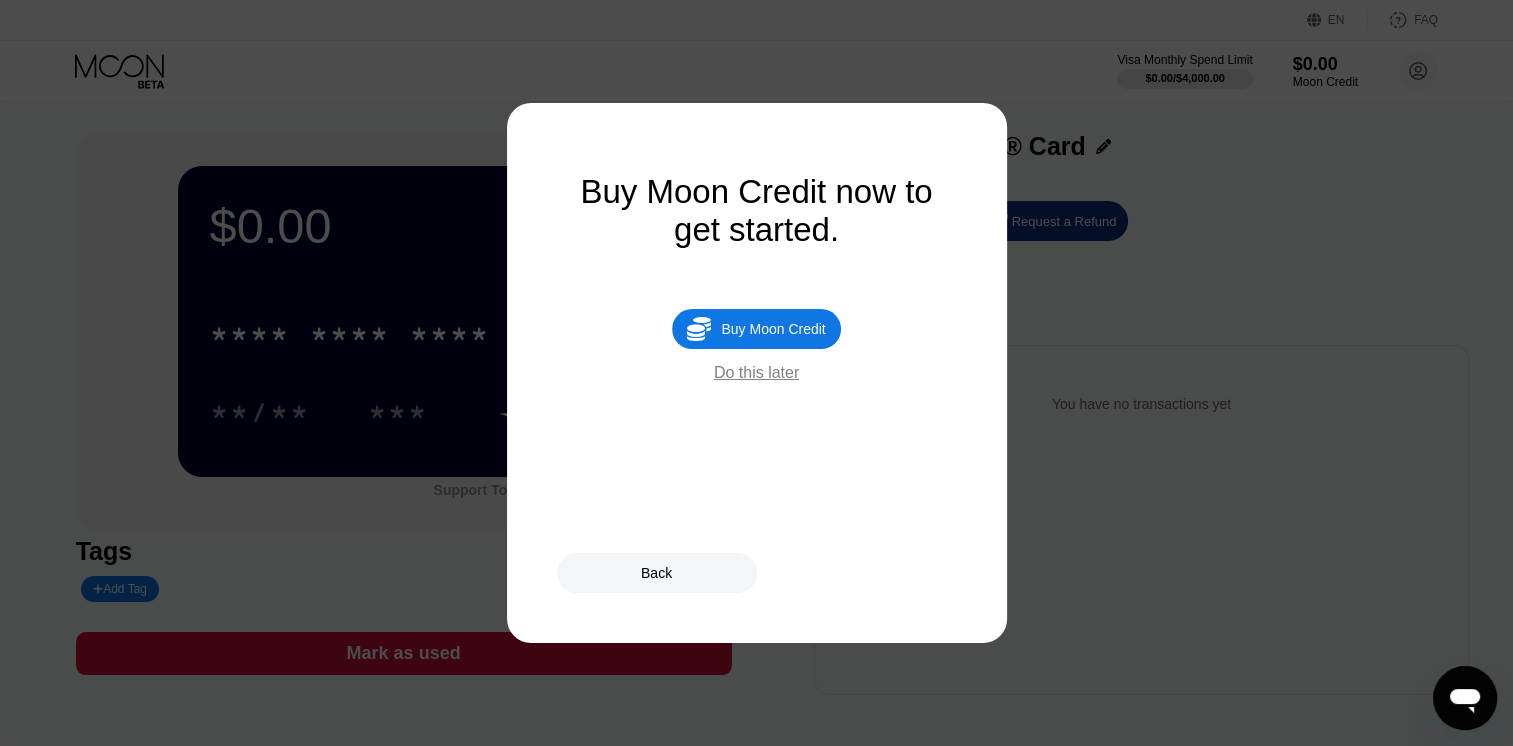 click on "Do this later" at bounding box center [756, 373] 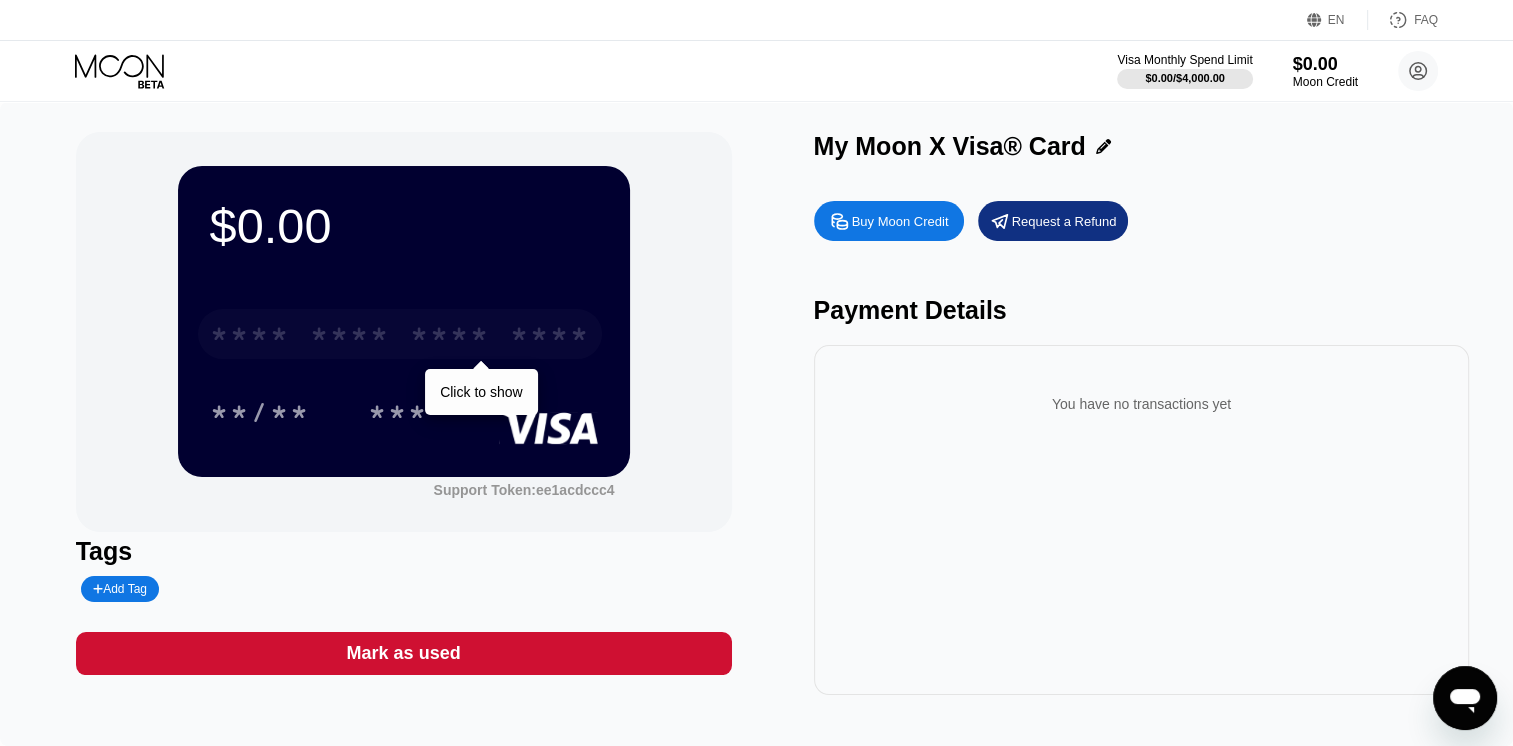 click on "* * * * * * * * * * * * ****" at bounding box center [400, 334] 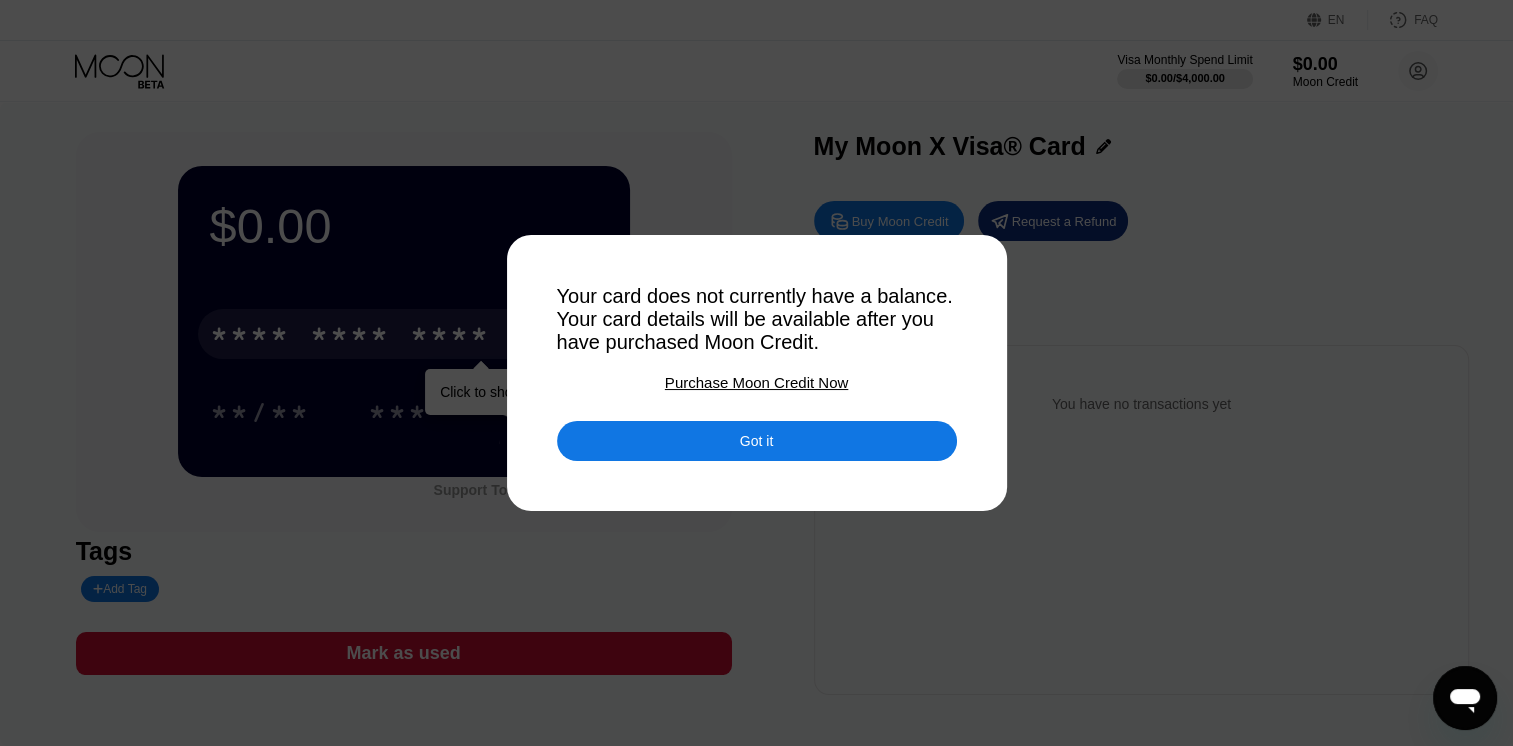 click on "Your card does not currently have a balance. Your card details will be available after you have purchased Moon Credit." at bounding box center [757, 319] 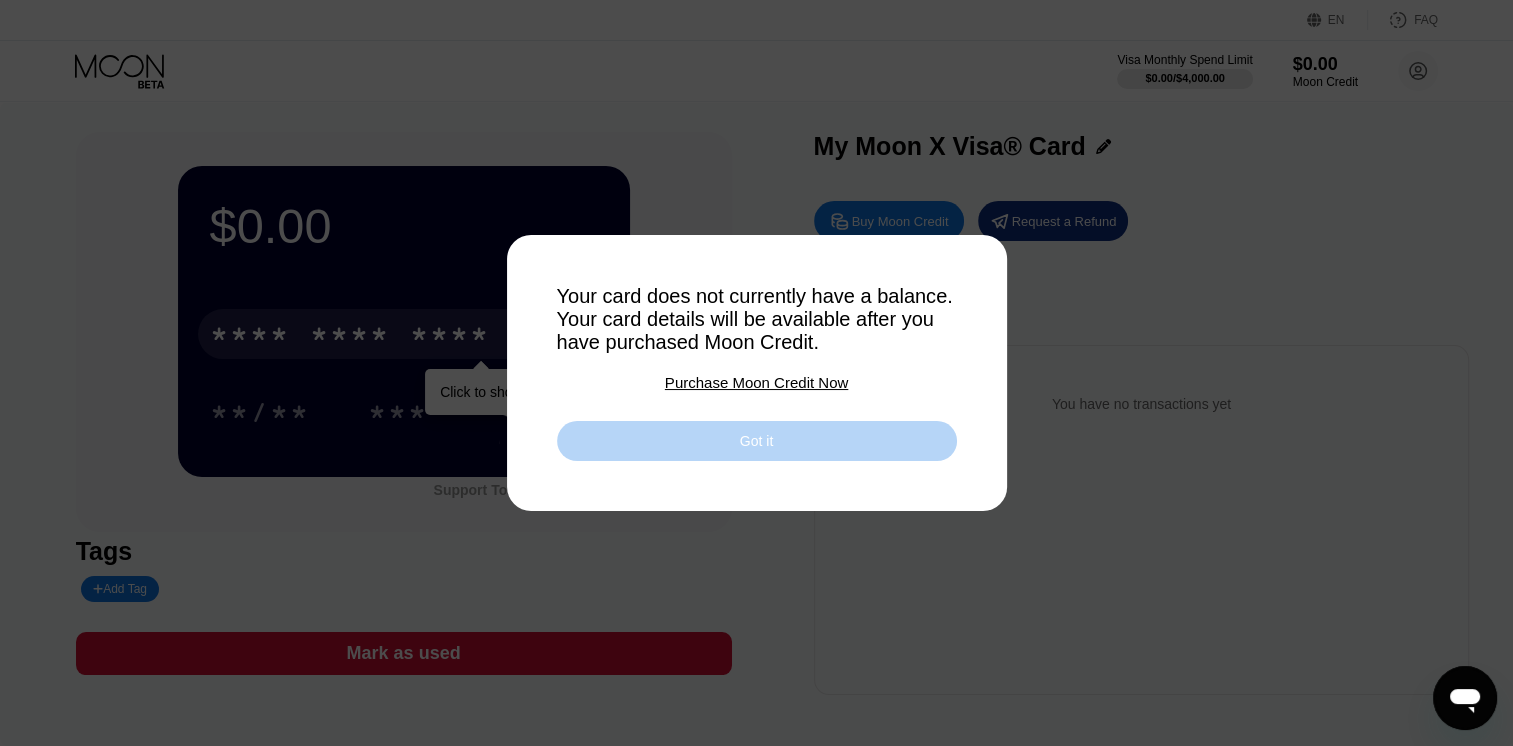 click on "Got it" at bounding box center (756, 441) 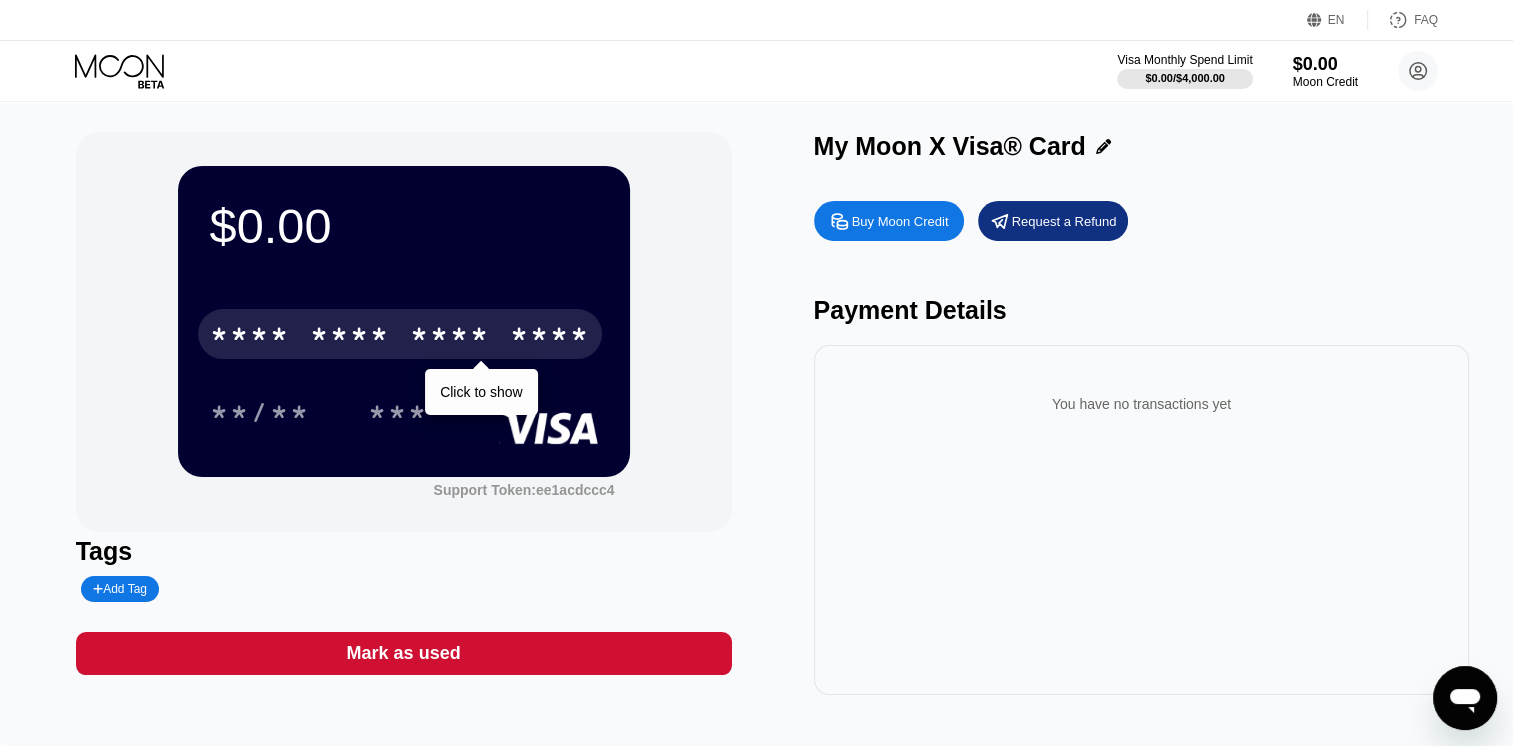 click on "* * * *" at bounding box center [450, 337] 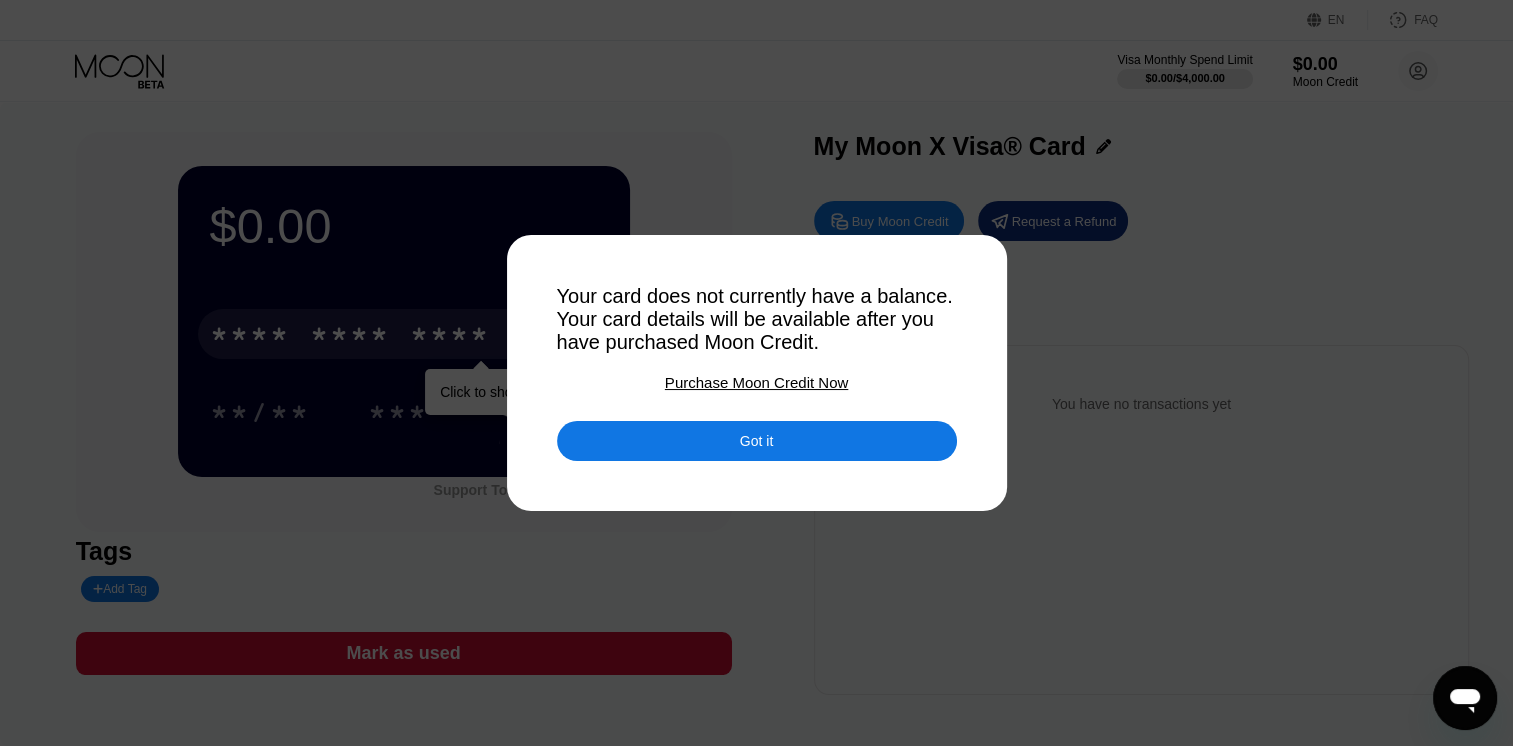 drag, startPoint x: 470, startPoint y: 532, endPoint x: 490, endPoint y: 538, distance: 20.880613 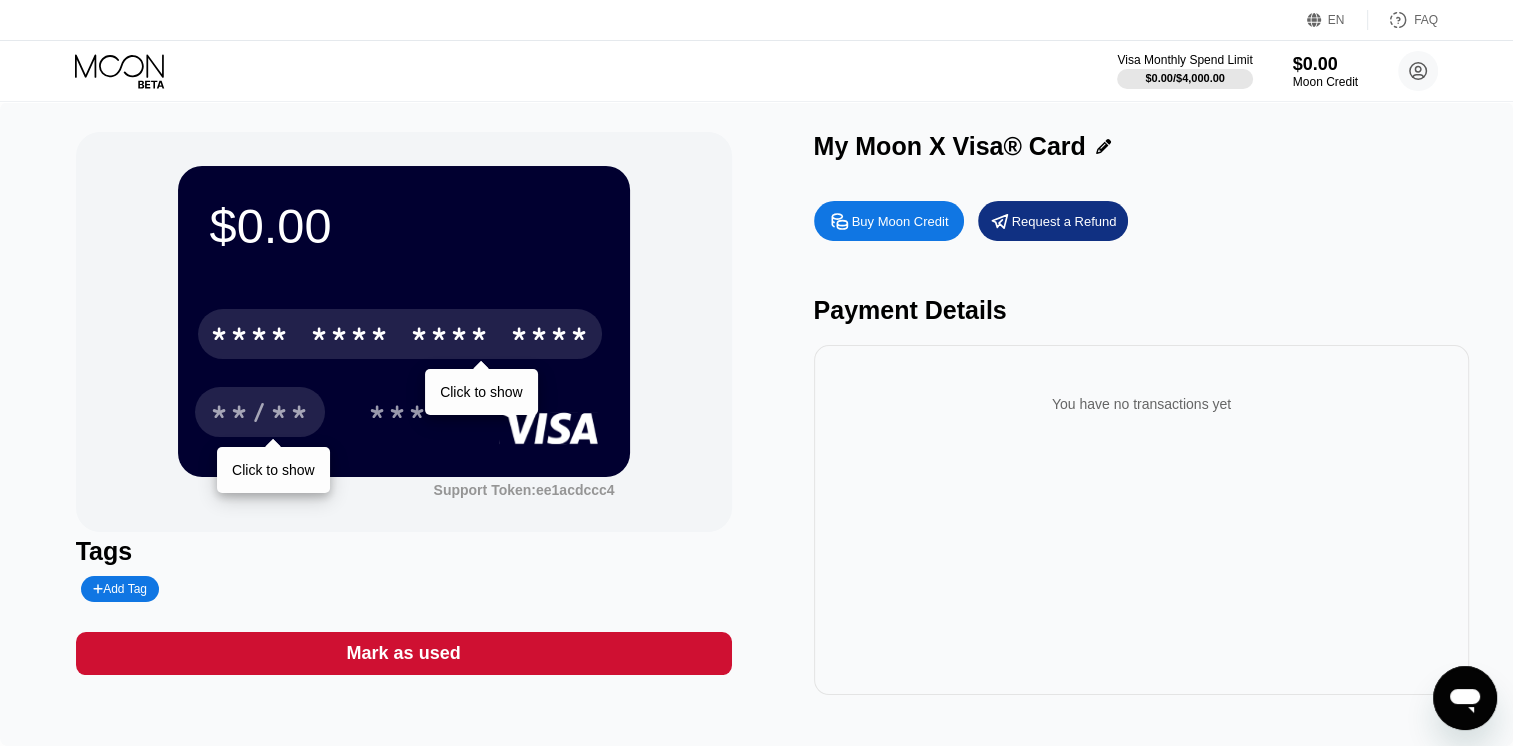 click on "**/**" at bounding box center (260, 415) 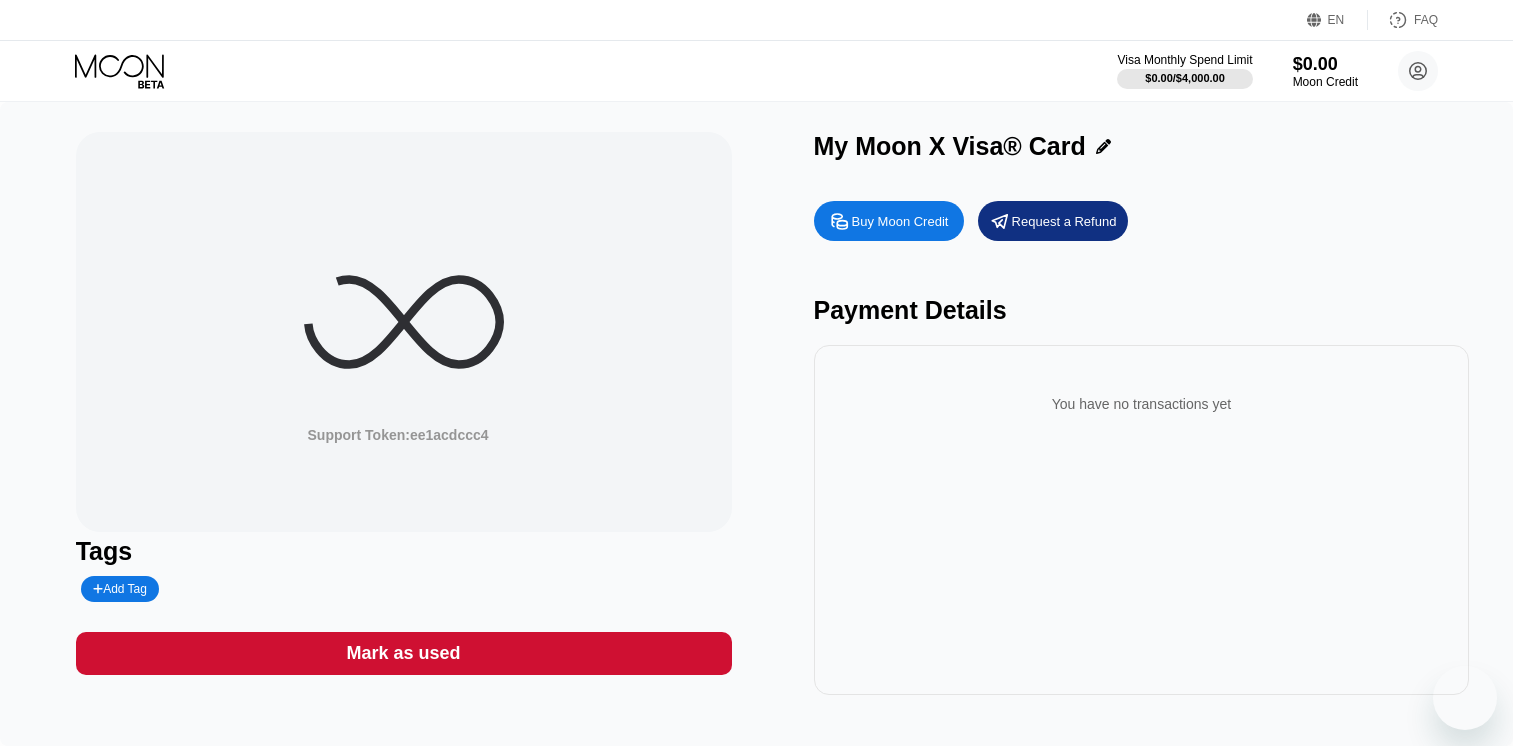 scroll, scrollTop: 0, scrollLeft: 0, axis: both 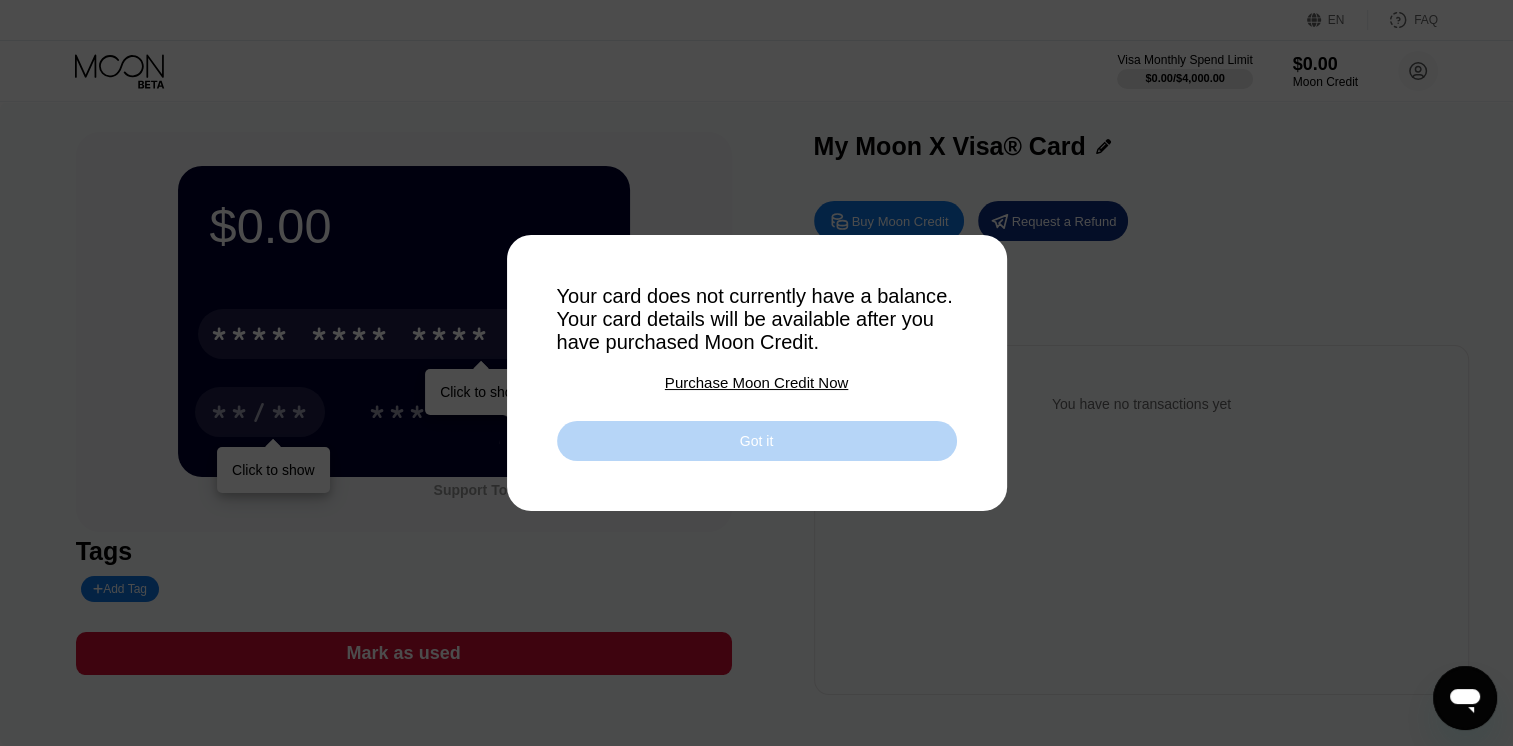 click on "Got it" at bounding box center [757, 441] 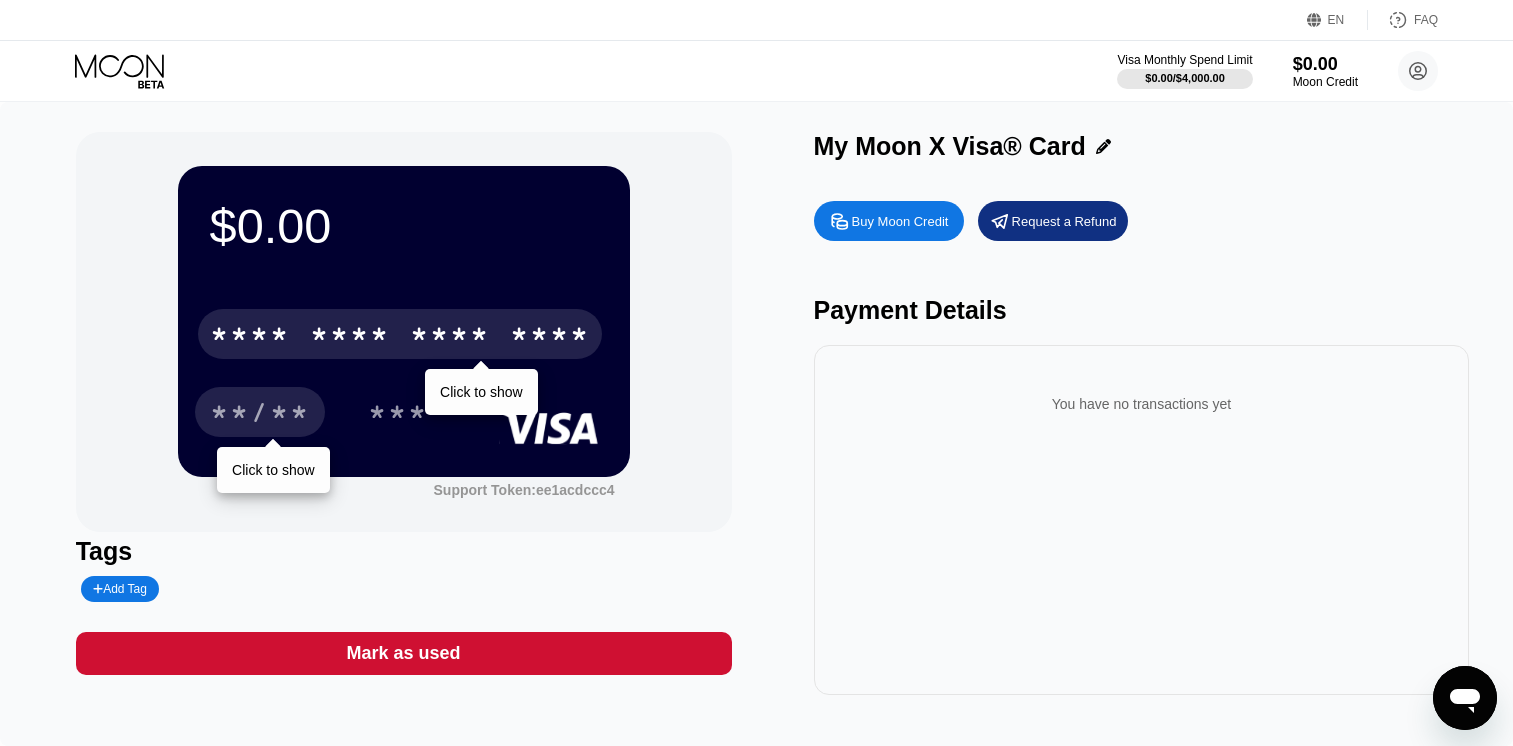 scroll, scrollTop: 0, scrollLeft: 0, axis: both 